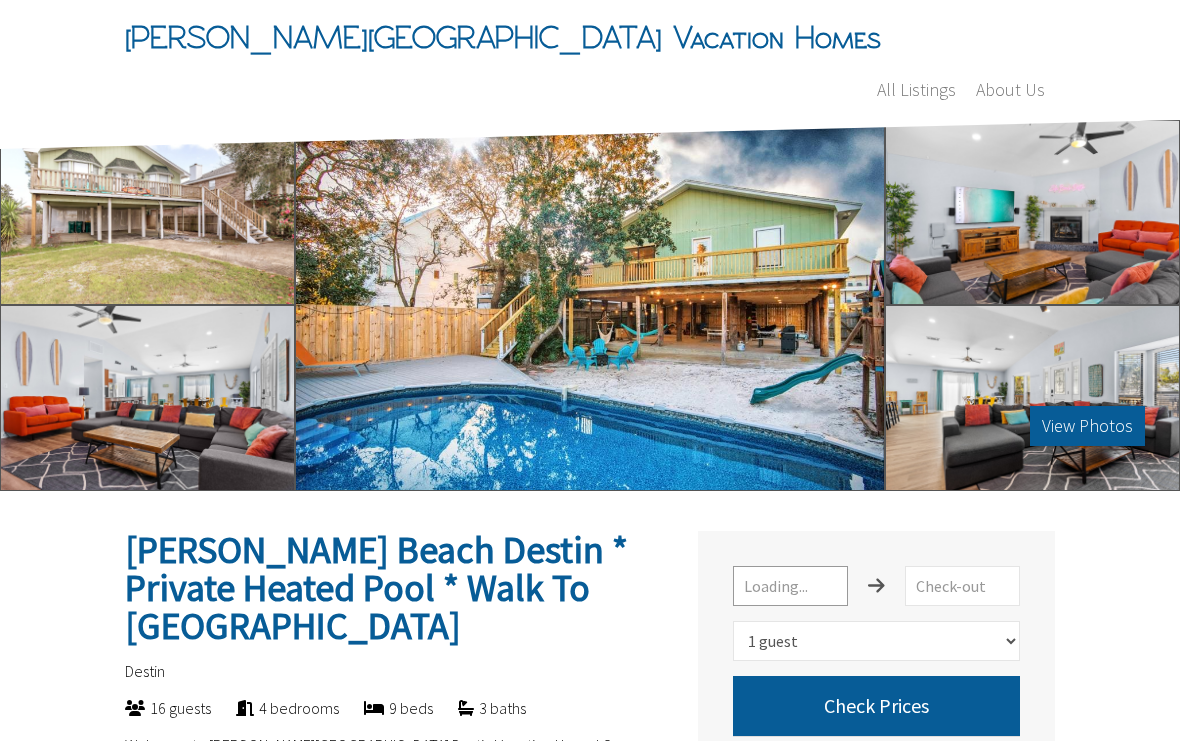 select on "1" 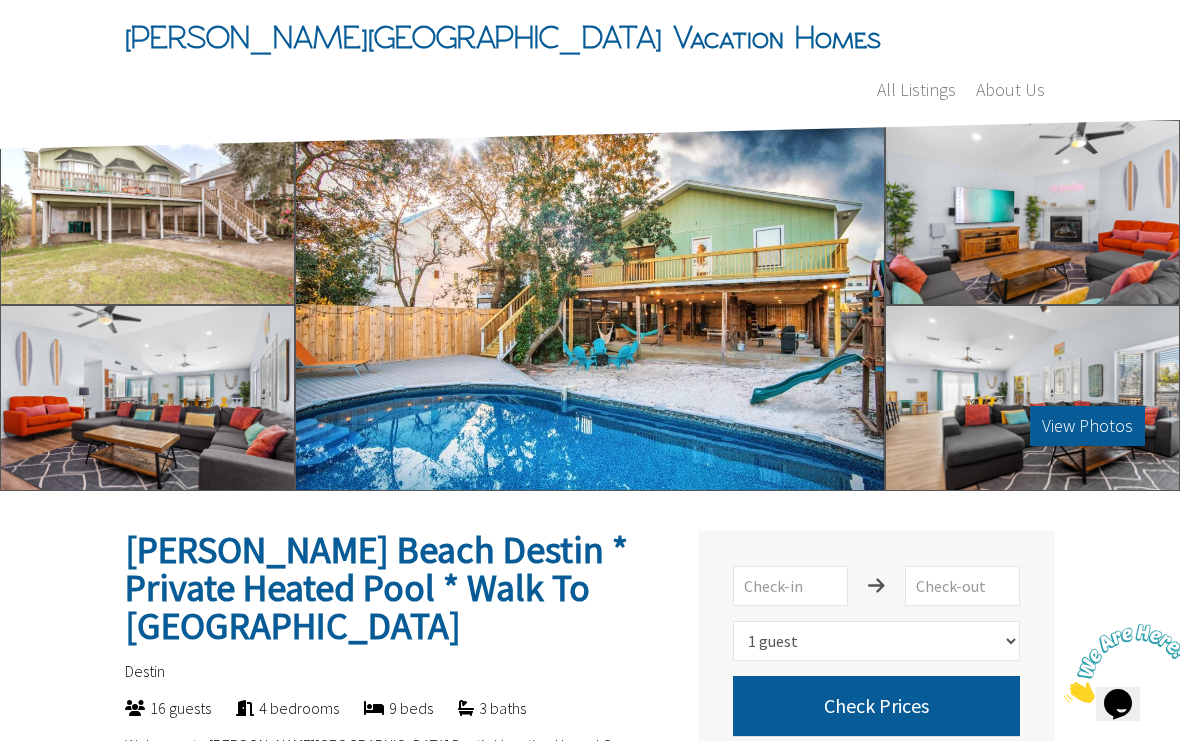scroll, scrollTop: 0, scrollLeft: 0, axis: both 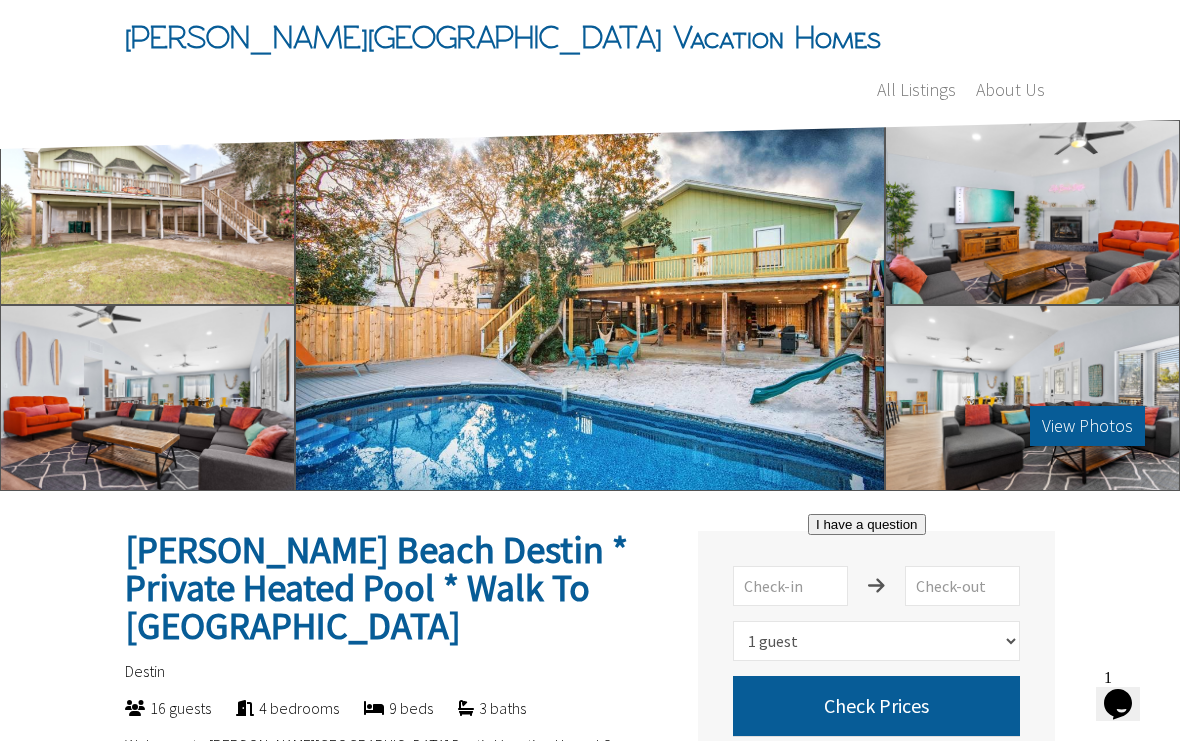 click on "View Photos" at bounding box center (1087, 426) 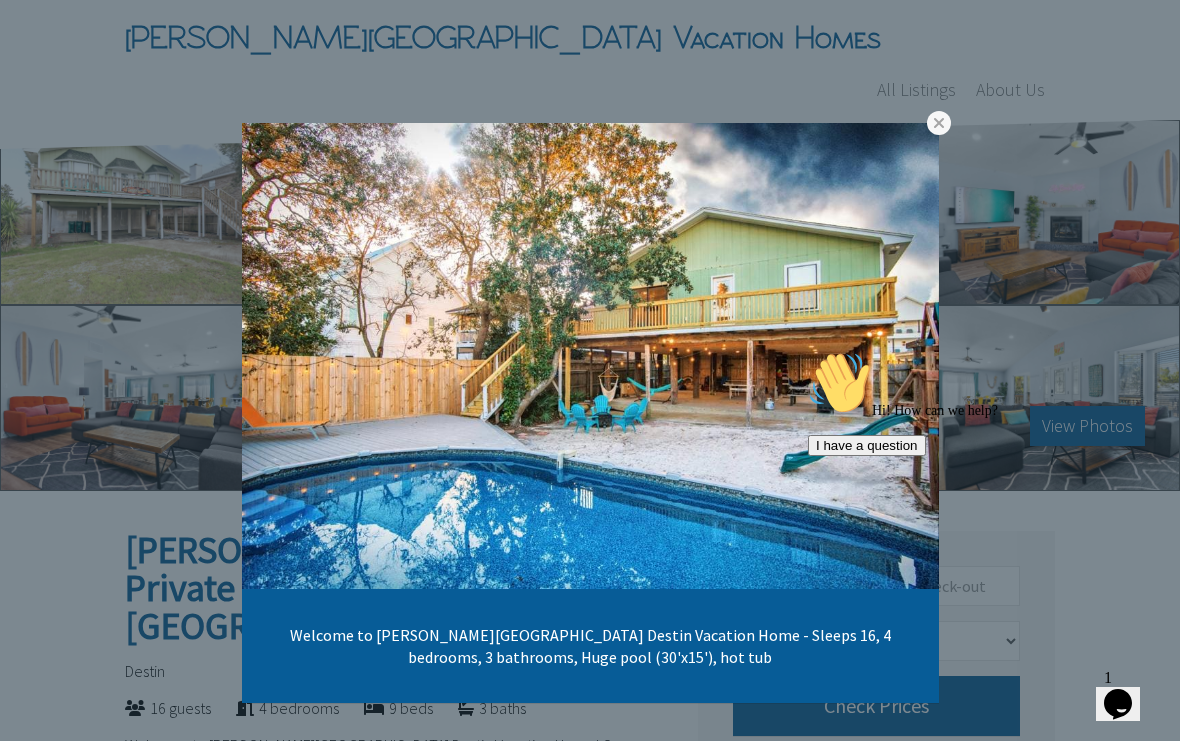click at bounding box center (590, 356) 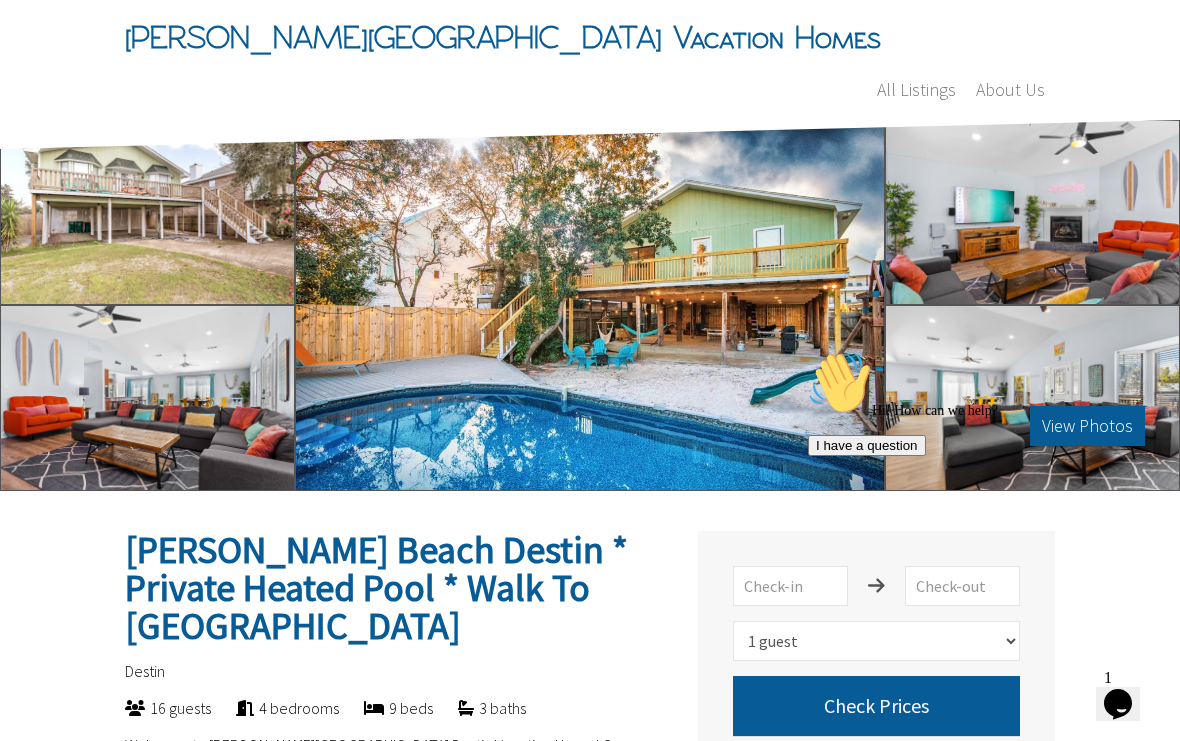 click on "Hi! How can we help? I have a question" at bounding box center [988, 403] 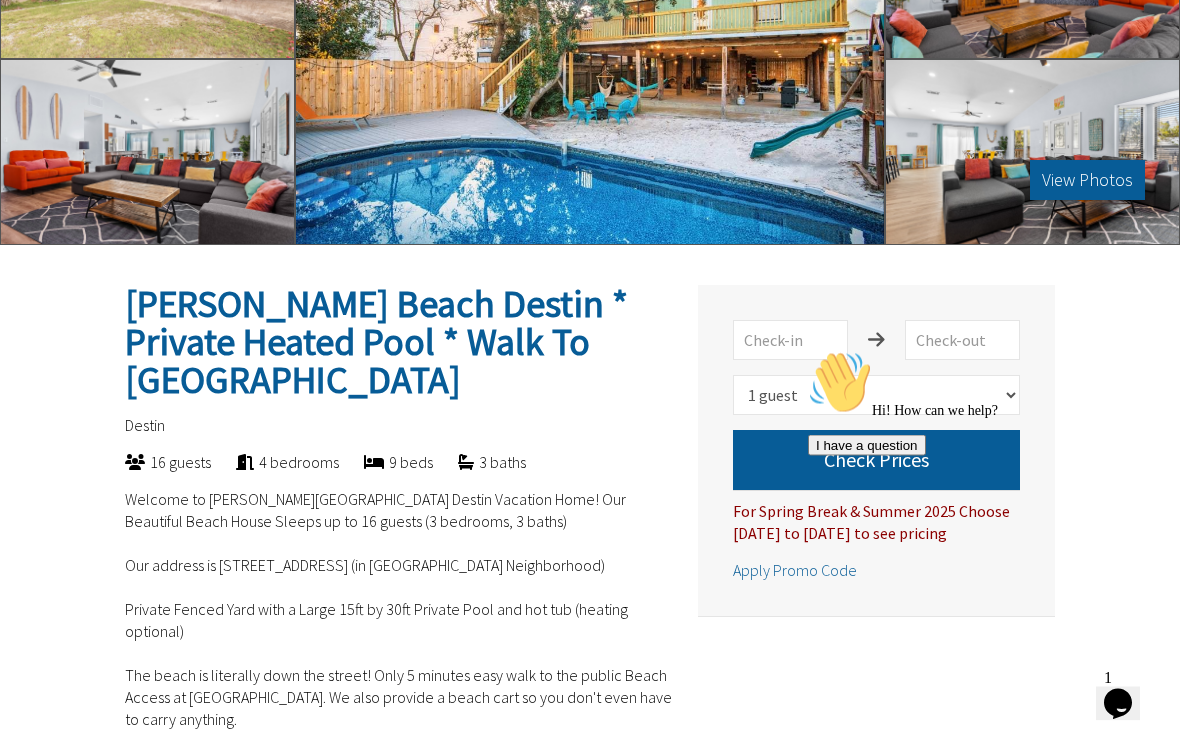 scroll, scrollTop: 246, scrollLeft: 0, axis: vertical 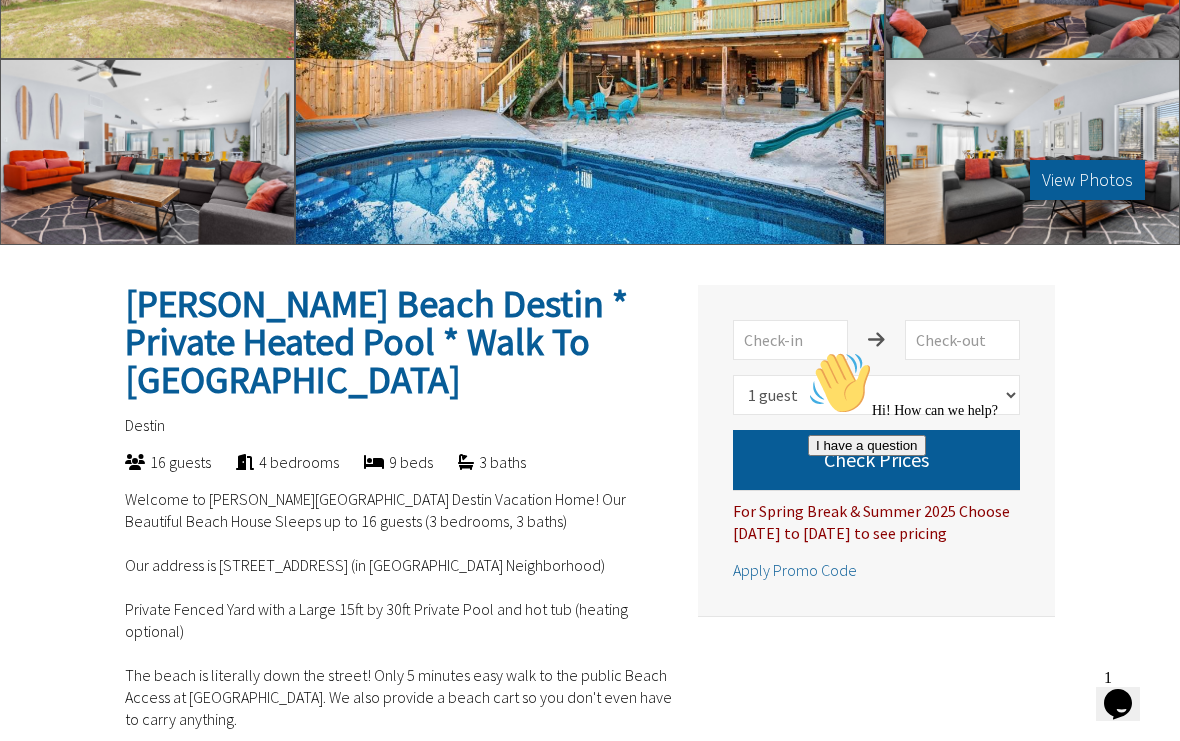click at bounding box center [808, 351] 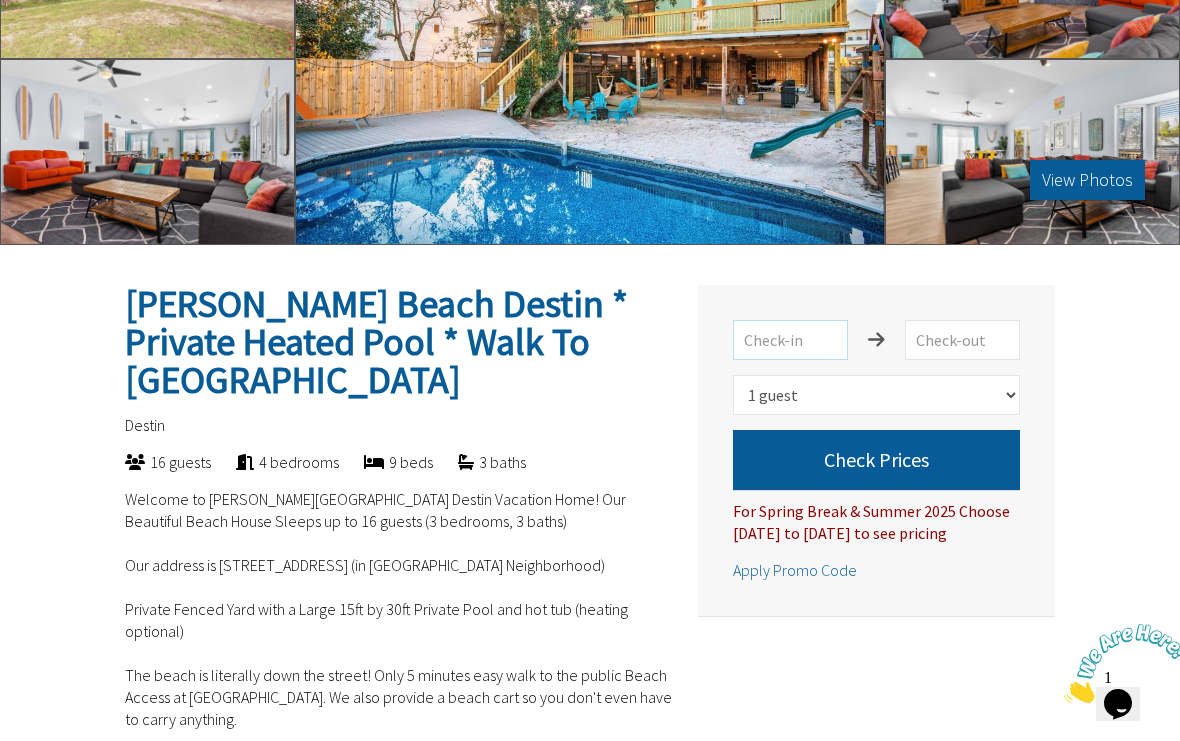 click at bounding box center [790, 340] 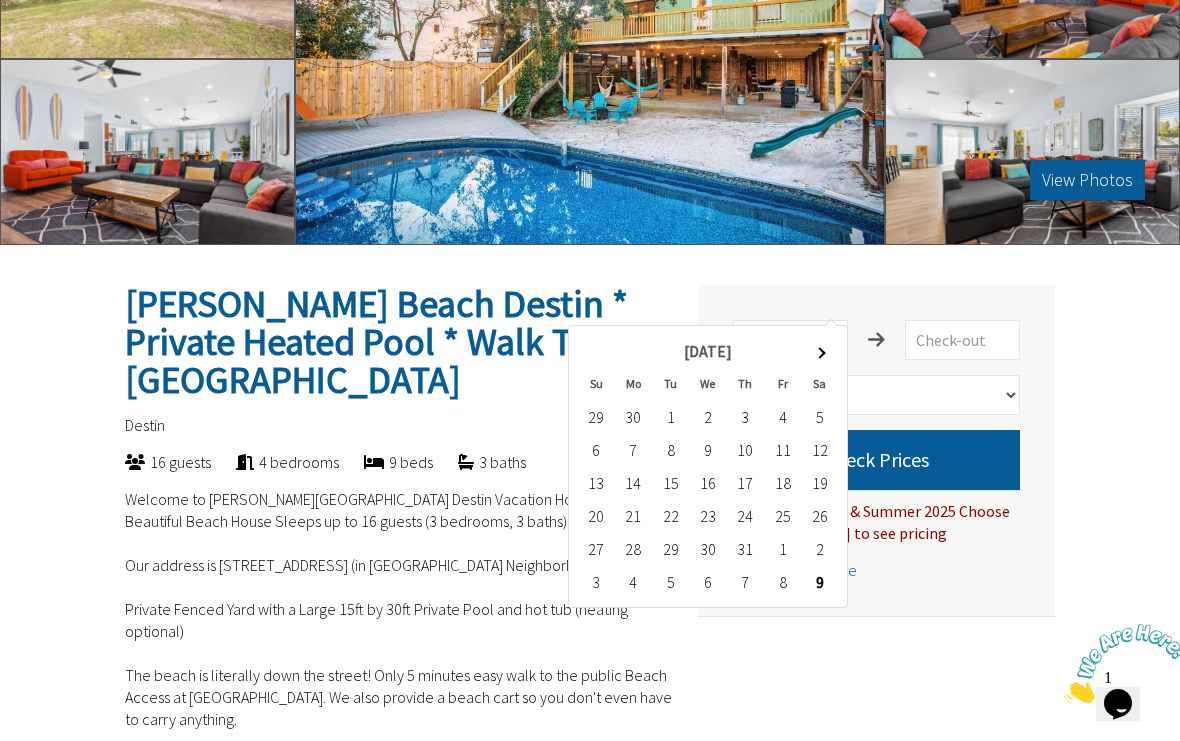 click on "7" at bounding box center (745, 581) 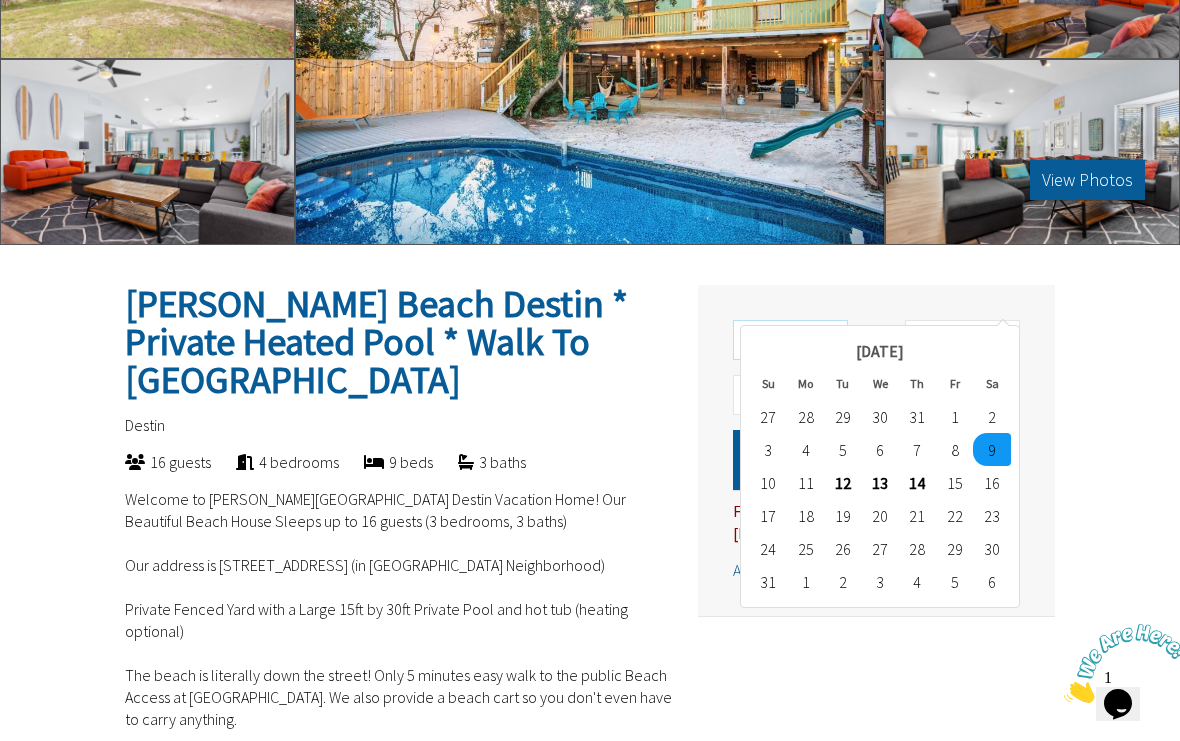 click on "[DATE]" at bounding box center (790, 340) 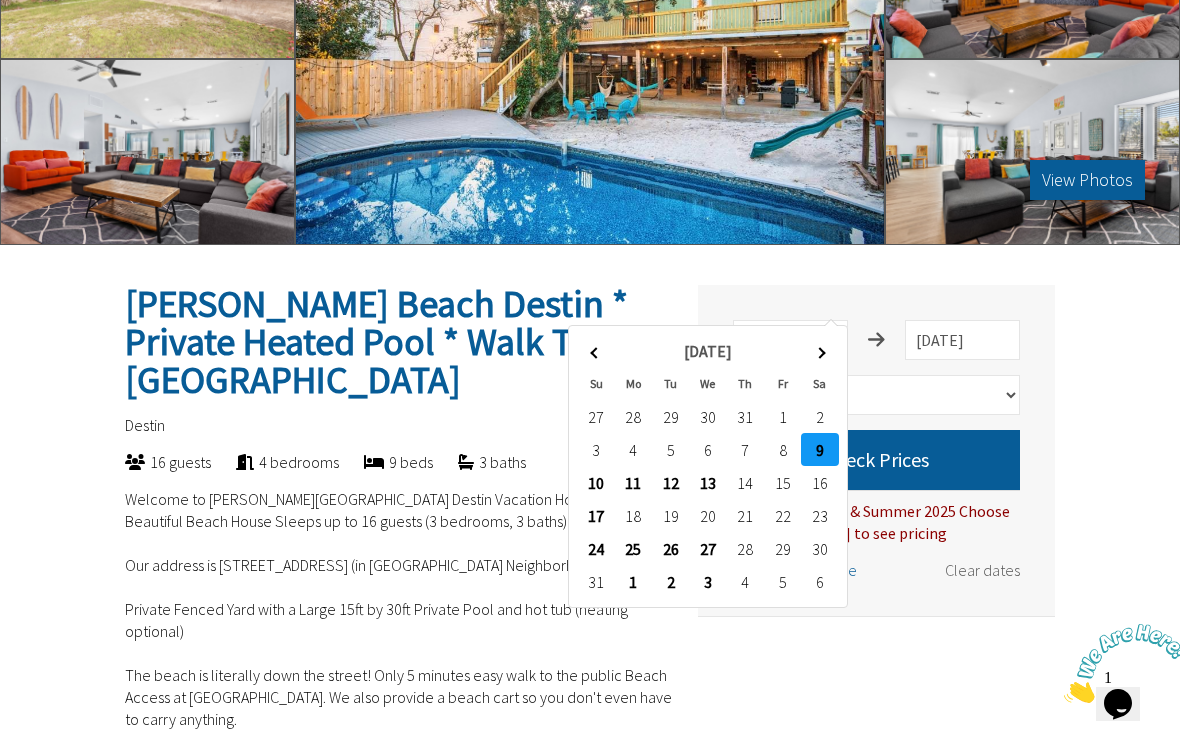 click at bounding box center (596, 350) 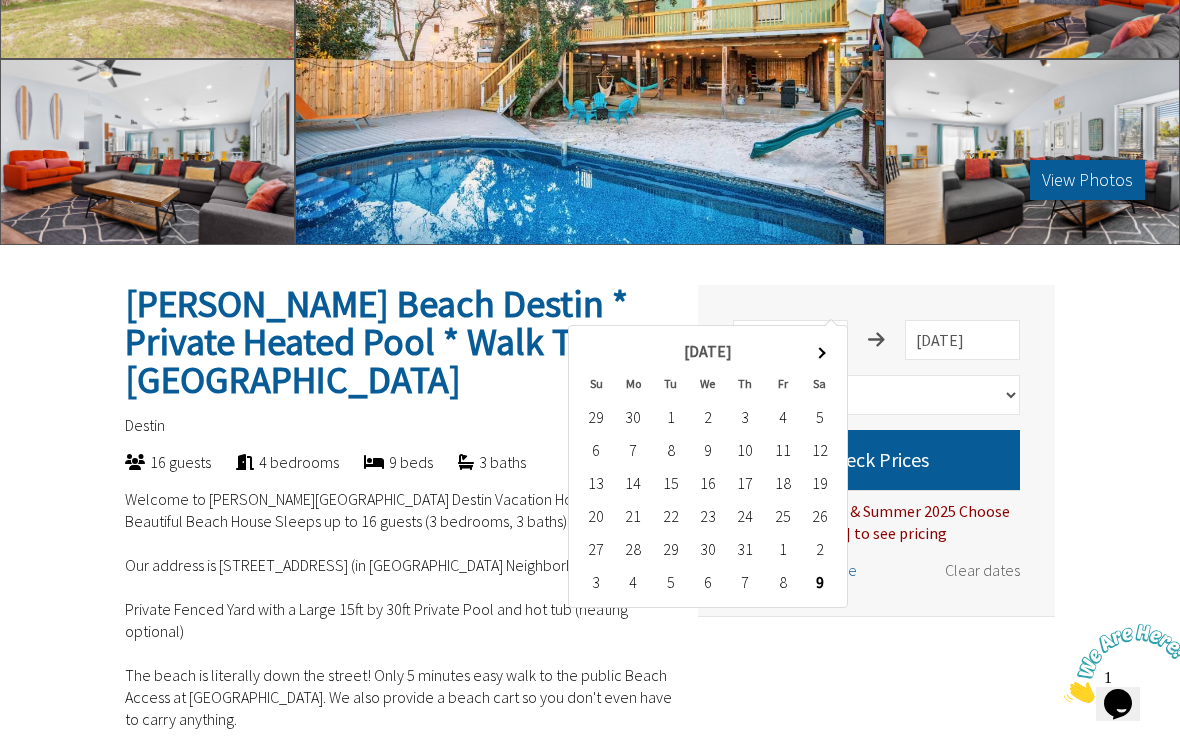 click on "6" at bounding box center [596, 449] 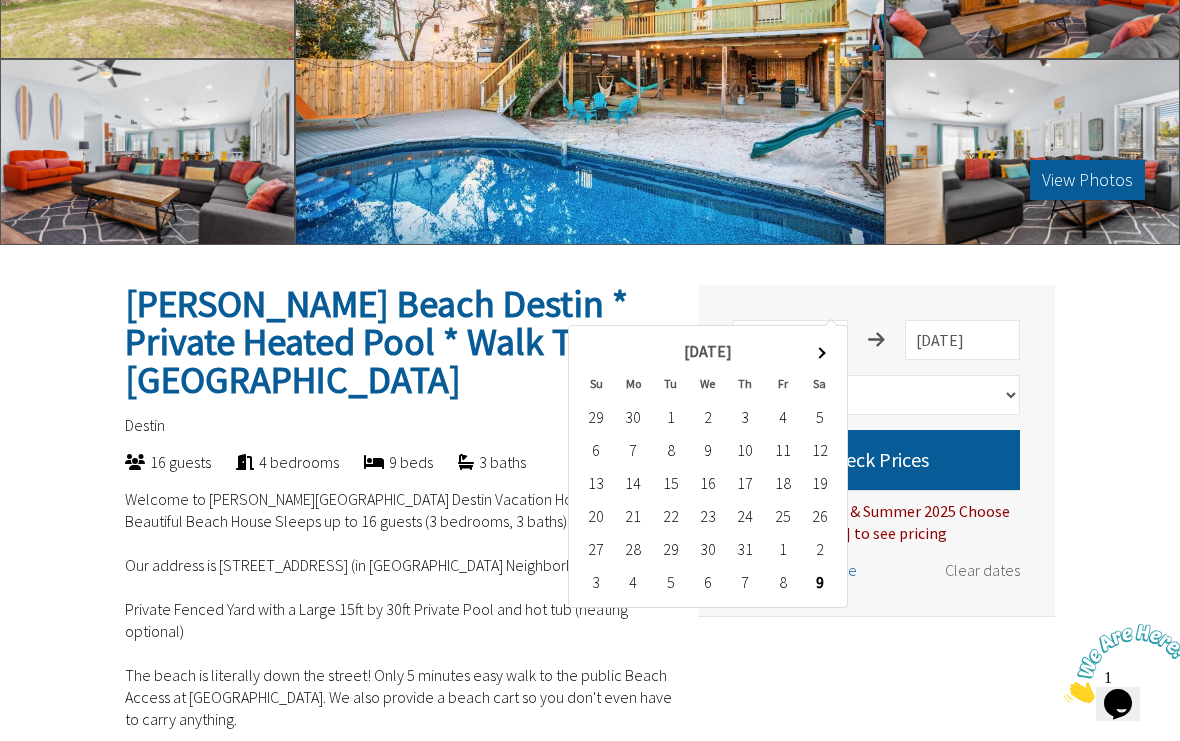 click on "6" at bounding box center (596, 449) 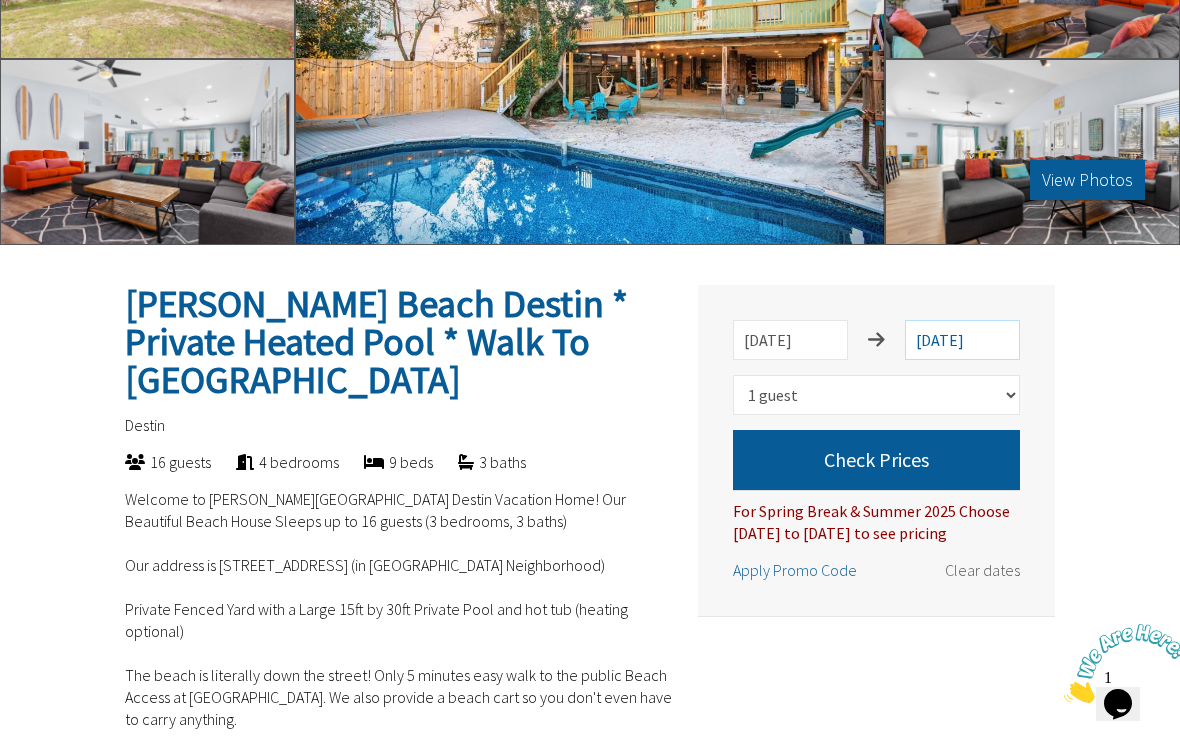 click on "[DATE]" at bounding box center [962, 340] 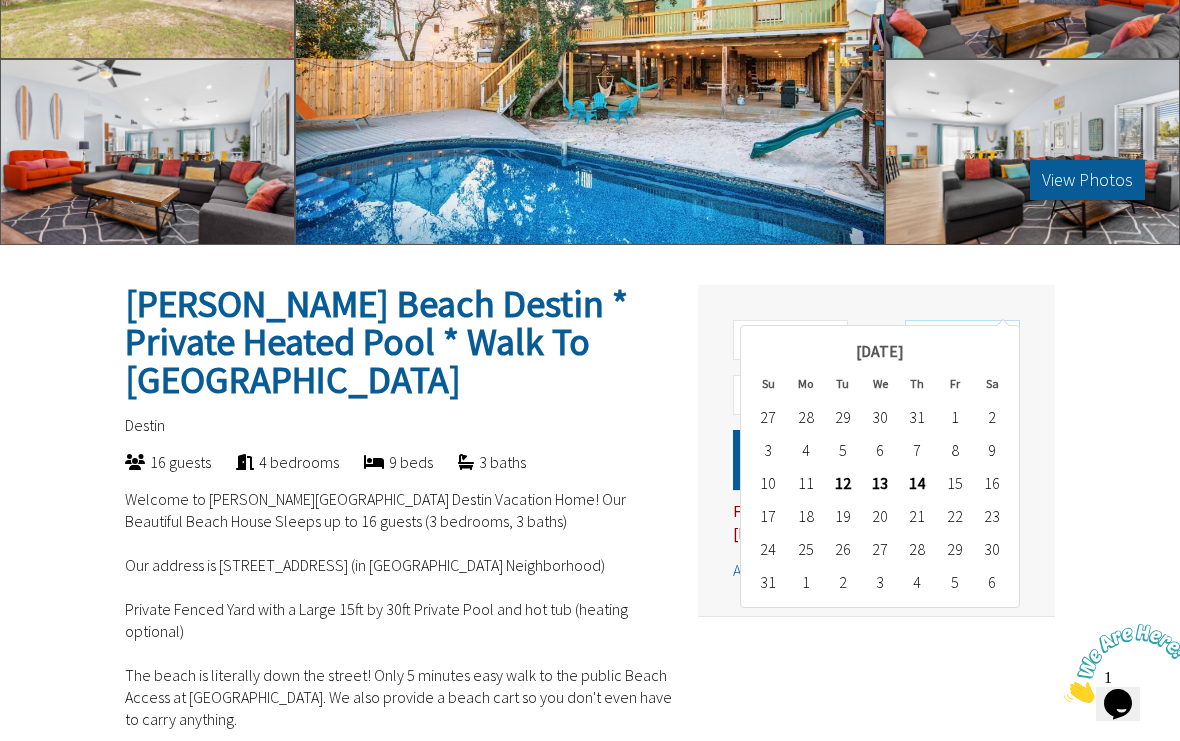 click on "[DATE]" at bounding box center (962, 340) 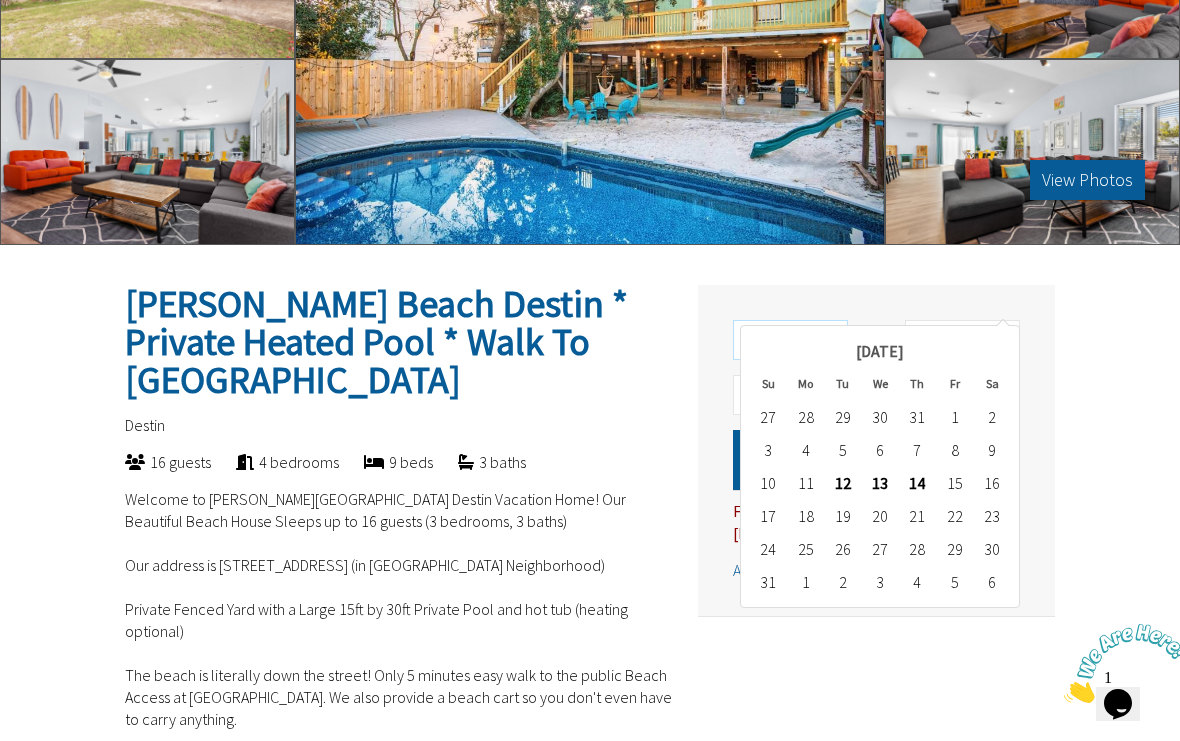 click on "[DATE]" at bounding box center (790, 340) 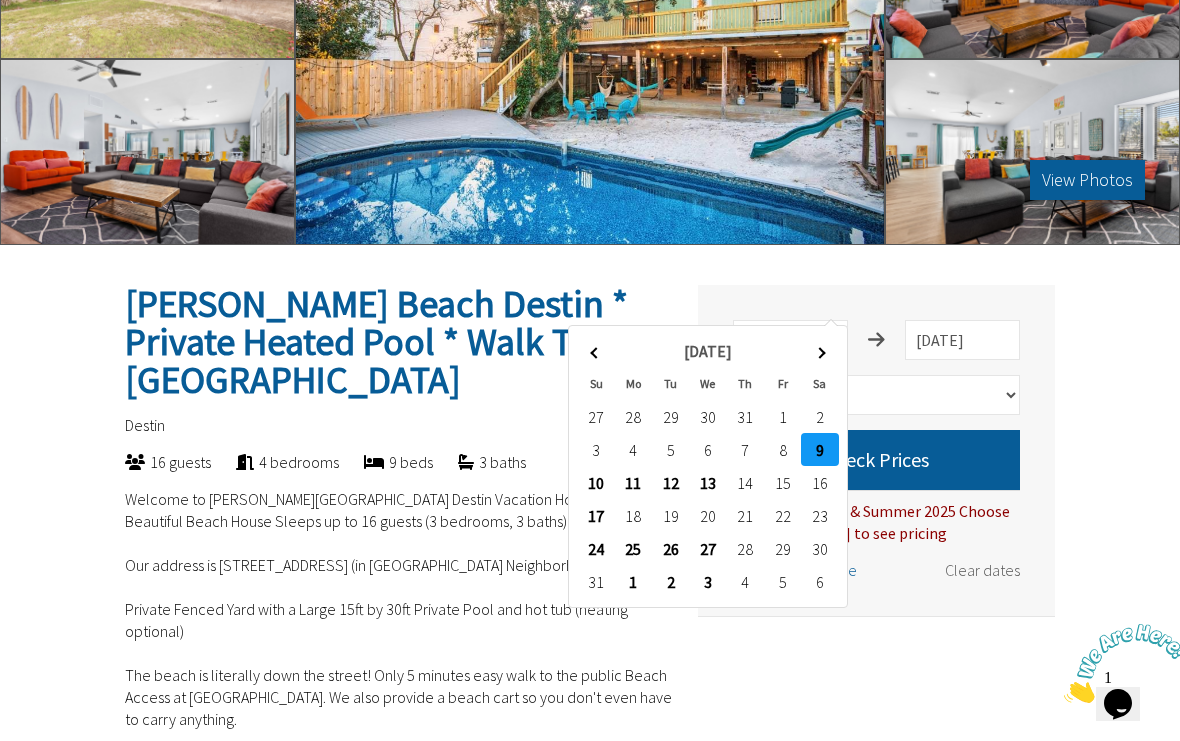 click on "Su" at bounding box center [596, 383] 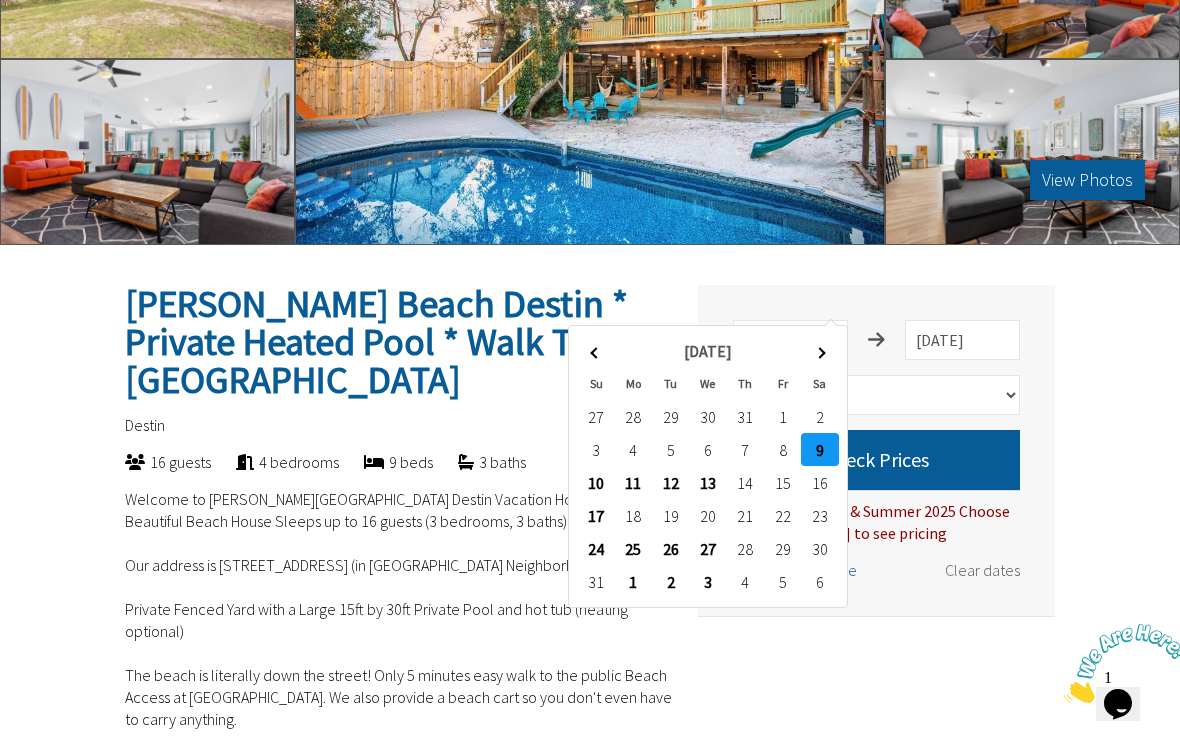 click at bounding box center [596, 350] 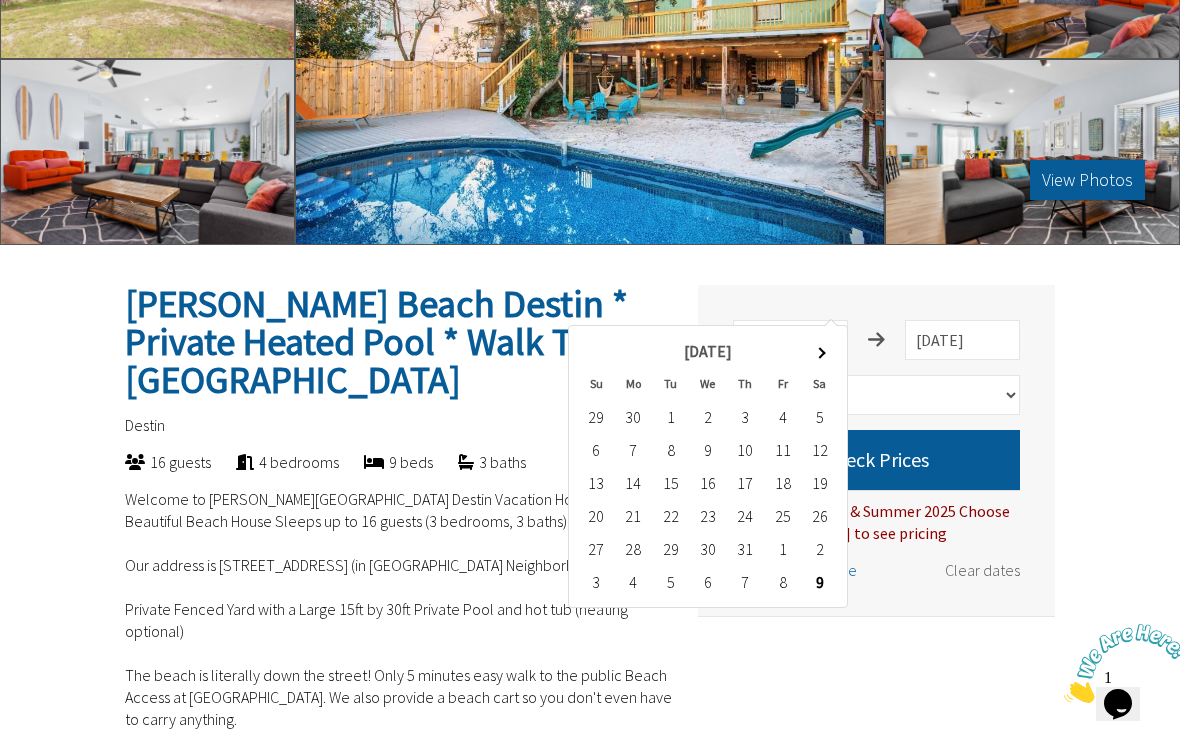 click at bounding box center (596, 350) 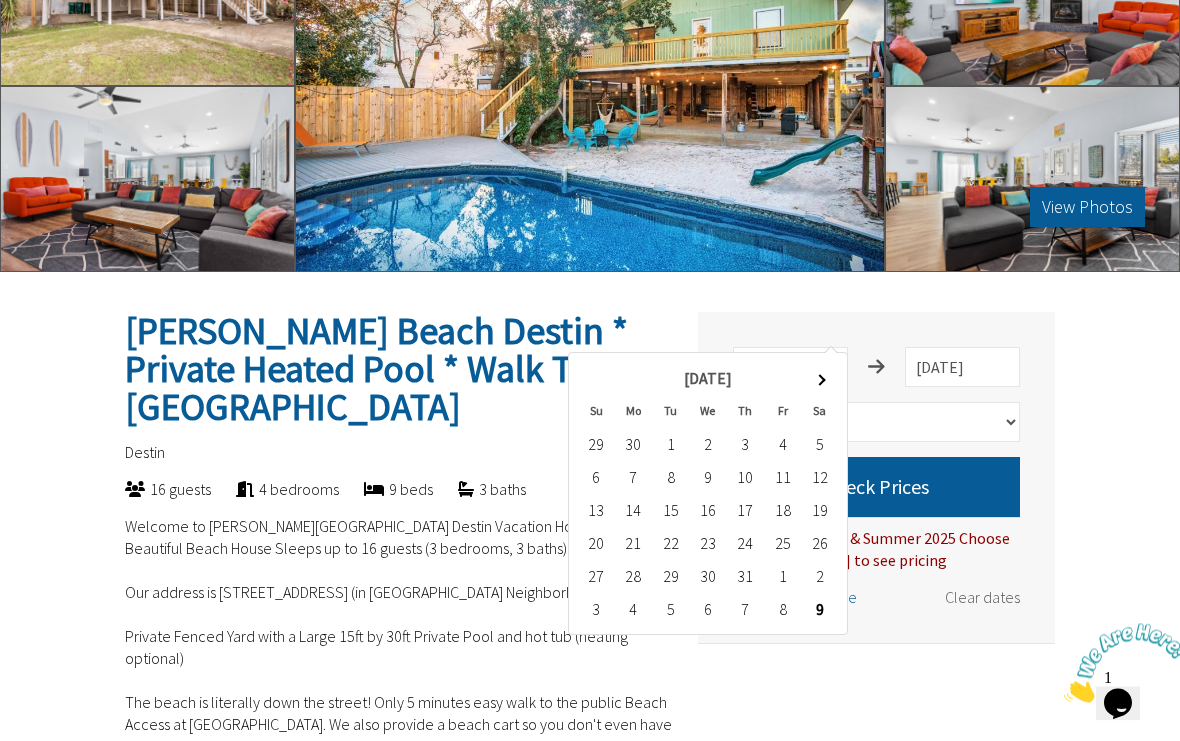 scroll, scrollTop: 218, scrollLeft: 0, axis: vertical 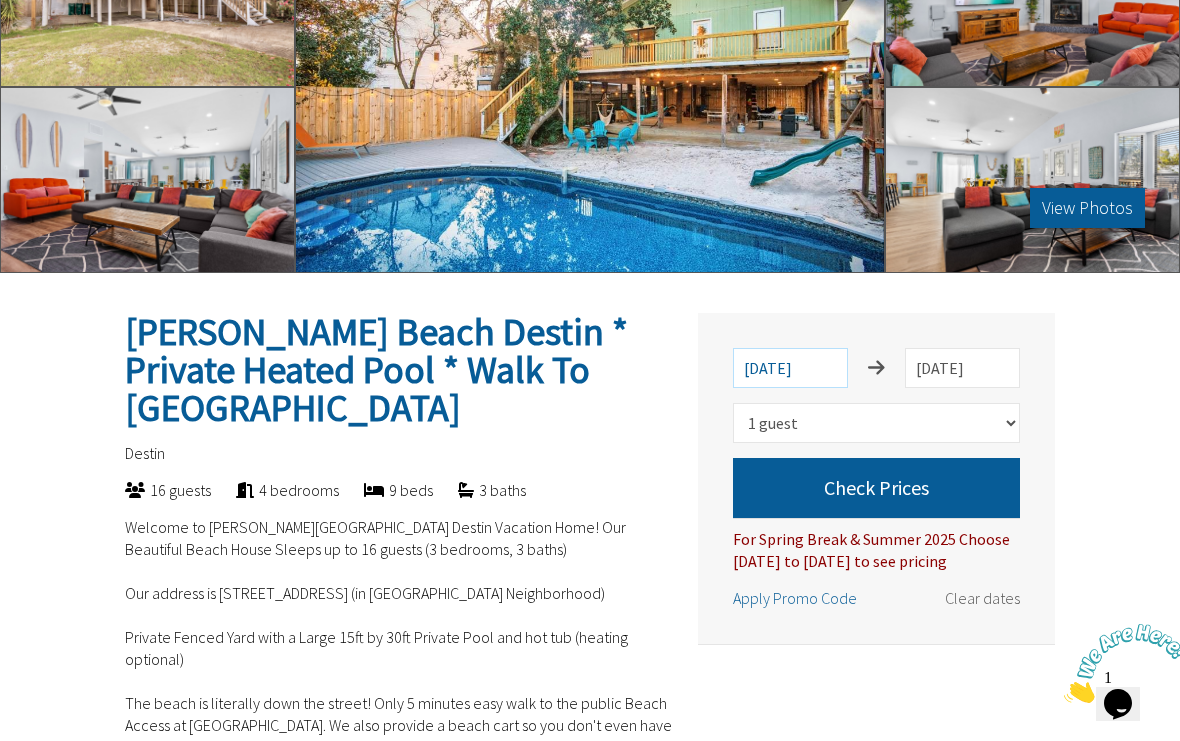 click on "[DATE]" at bounding box center [790, 368] 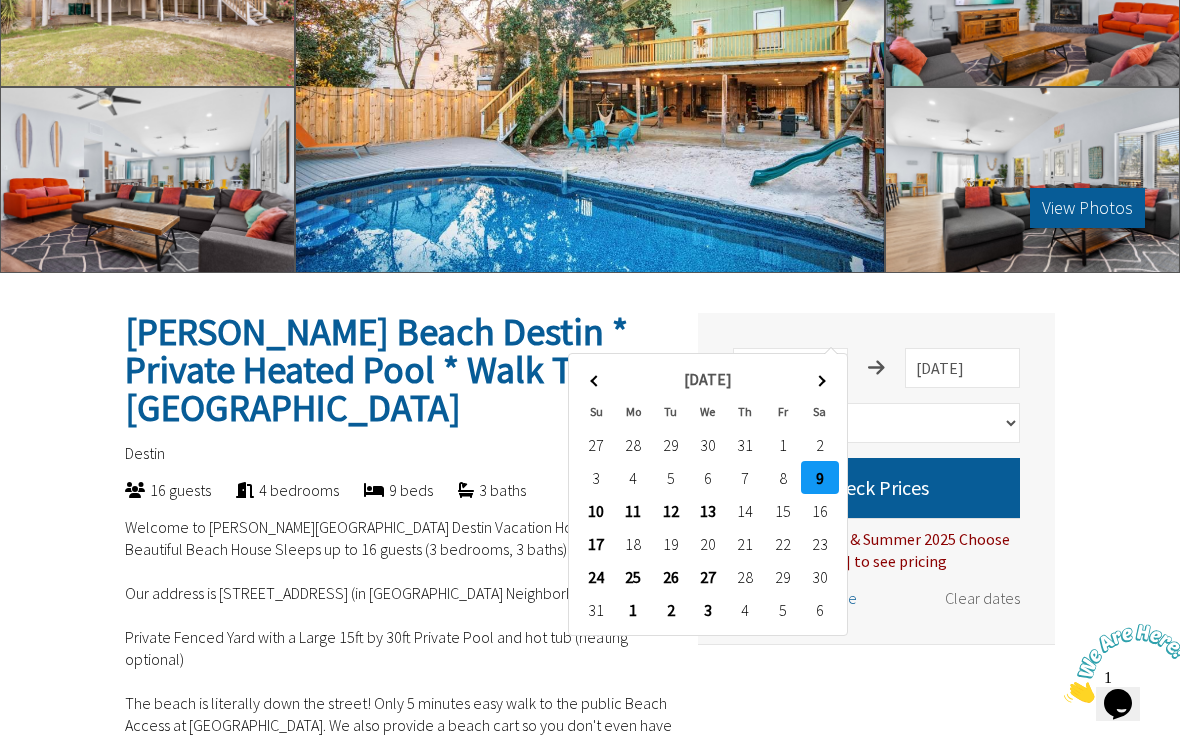 click at bounding box center [819, 378] 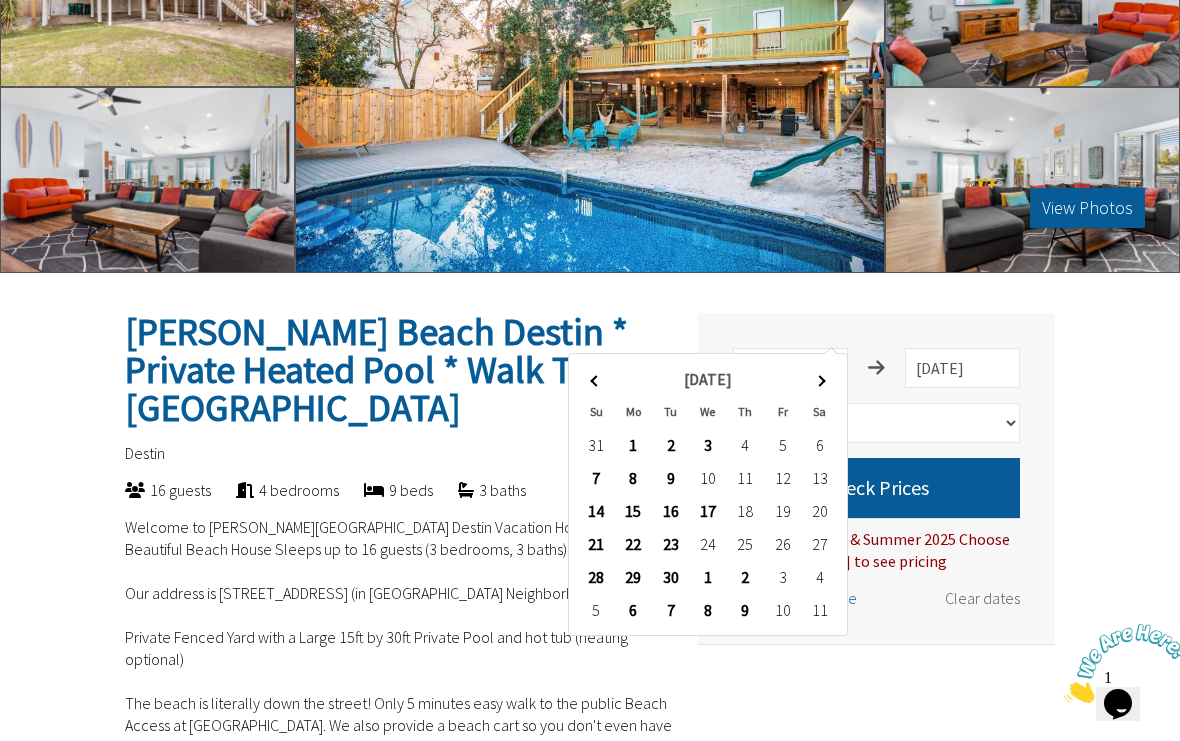 click at bounding box center (596, 378) 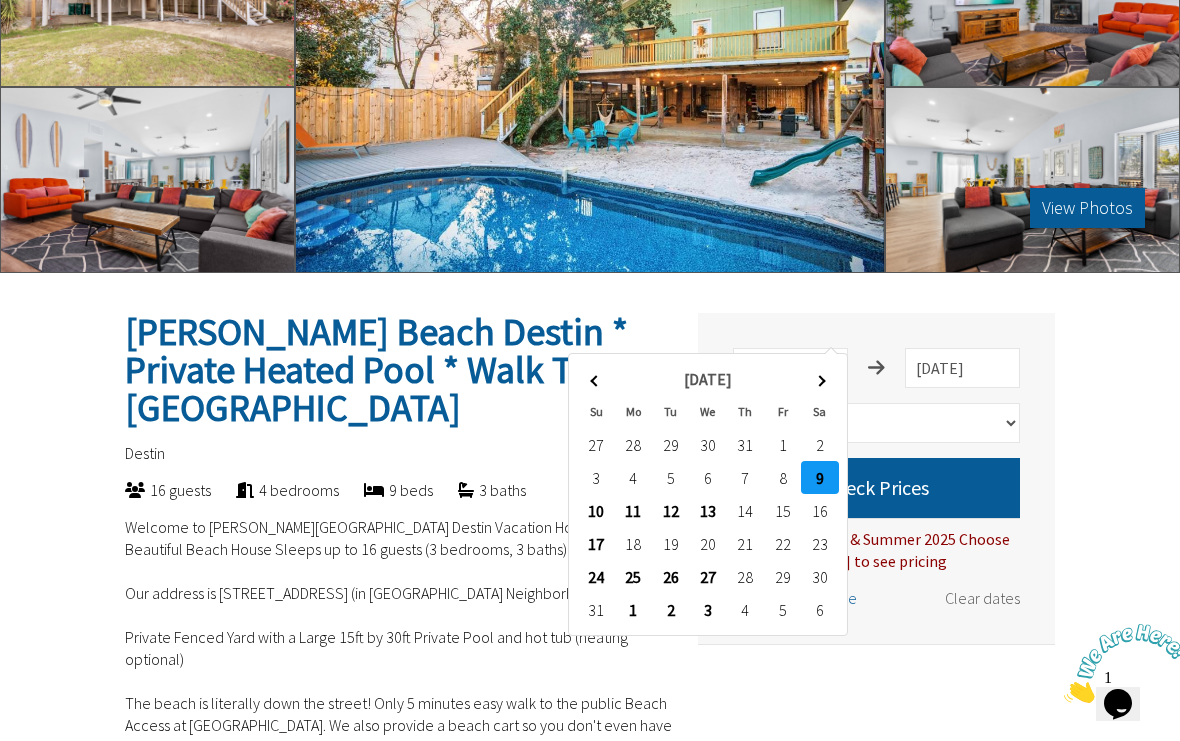 click at bounding box center [596, 378] 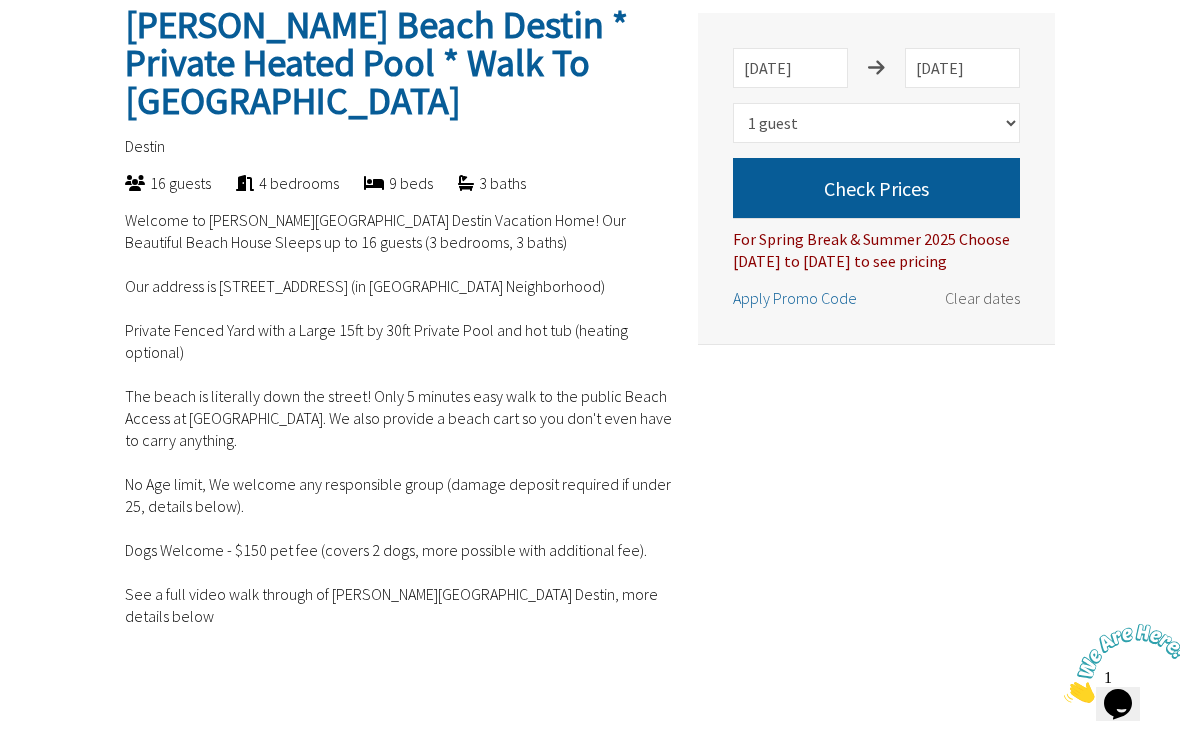 scroll, scrollTop: 537, scrollLeft: 0, axis: vertical 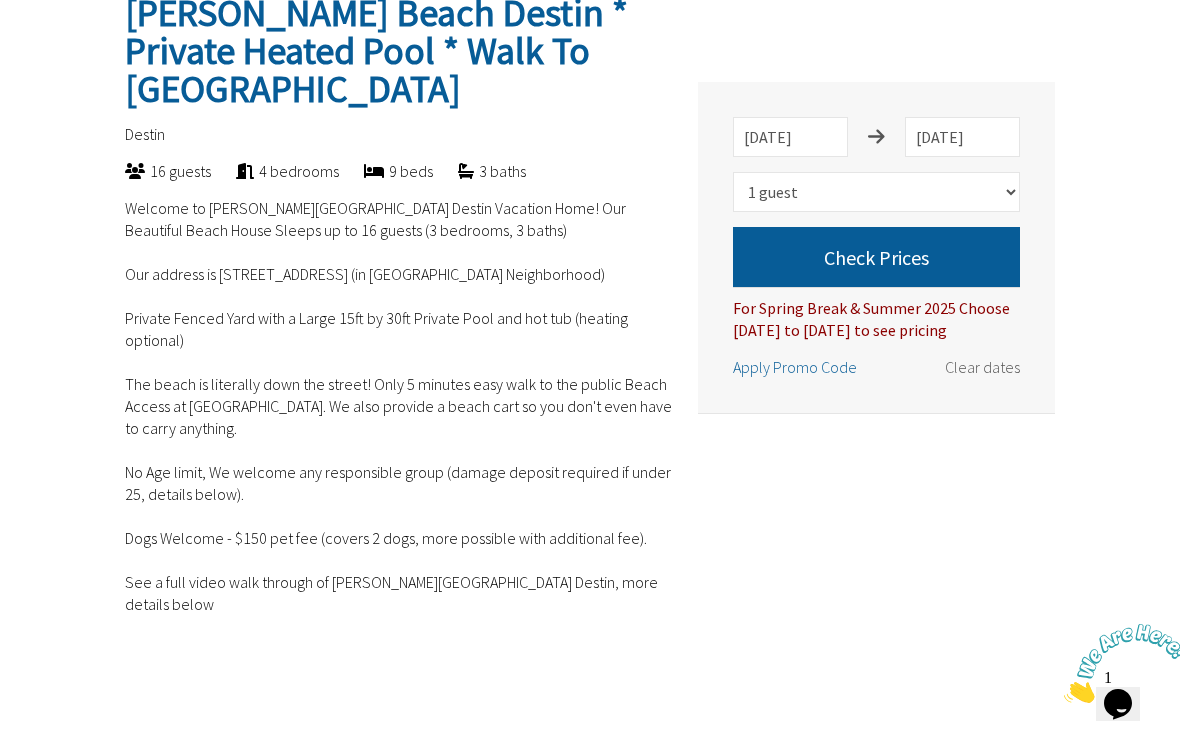 click at bounding box center [1126, 663] 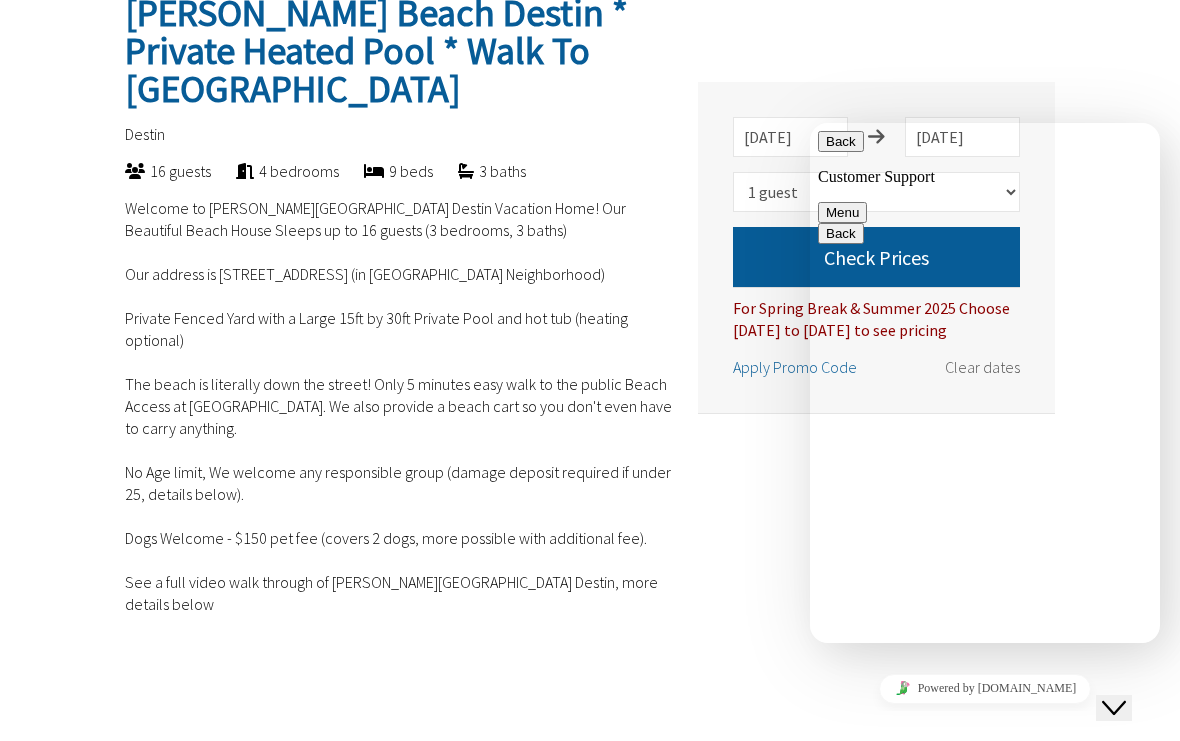 click on "[PERSON_NAME] Beach Destin * Private Heated Pool  * Walk To The Beach
Destin
16 guests
4 bedrooms
9 beds
3 baths
Welcome to [PERSON_NAME][GEOGRAPHIC_DATA] Destin Vacation Home! Our Beautiful Beach House Sleeps  up to 16 guests (3 bedrooms, 3 baths)
Our address is [STREET_ADDRESS] (in [GEOGRAPHIC_DATA] Neighborhood)
Private Fenced Yard with a Large 15ft by 30ft Private Pool and hot tub (heating optional)
The beach is literally down the street! Only 5 minutes easy walk to the public Beach Access at [GEOGRAPHIC_DATA]. We also provide a beach cart so you don't even have to carry anything.
No Age limit, We welcome any responsible group (damage deposit required if under 25, details below).
Dogs Welcome - $150 pet fee (covers 2 dogs, more possible with additional fee).
See a full video walk through of [PERSON_NAME][GEOGRAPHIC_DATA], more details below
Amenities
Ac" at bounding box center (590, 1904) 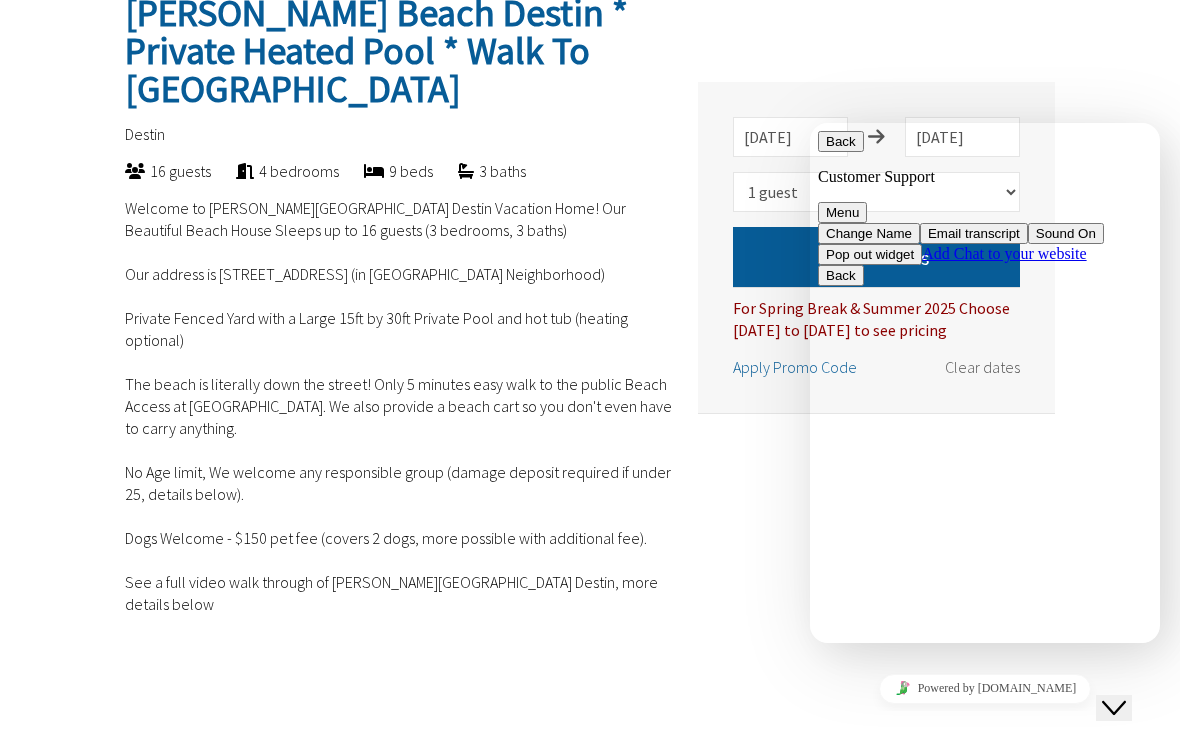 click on "Menu" at bounding box center (842, 212) 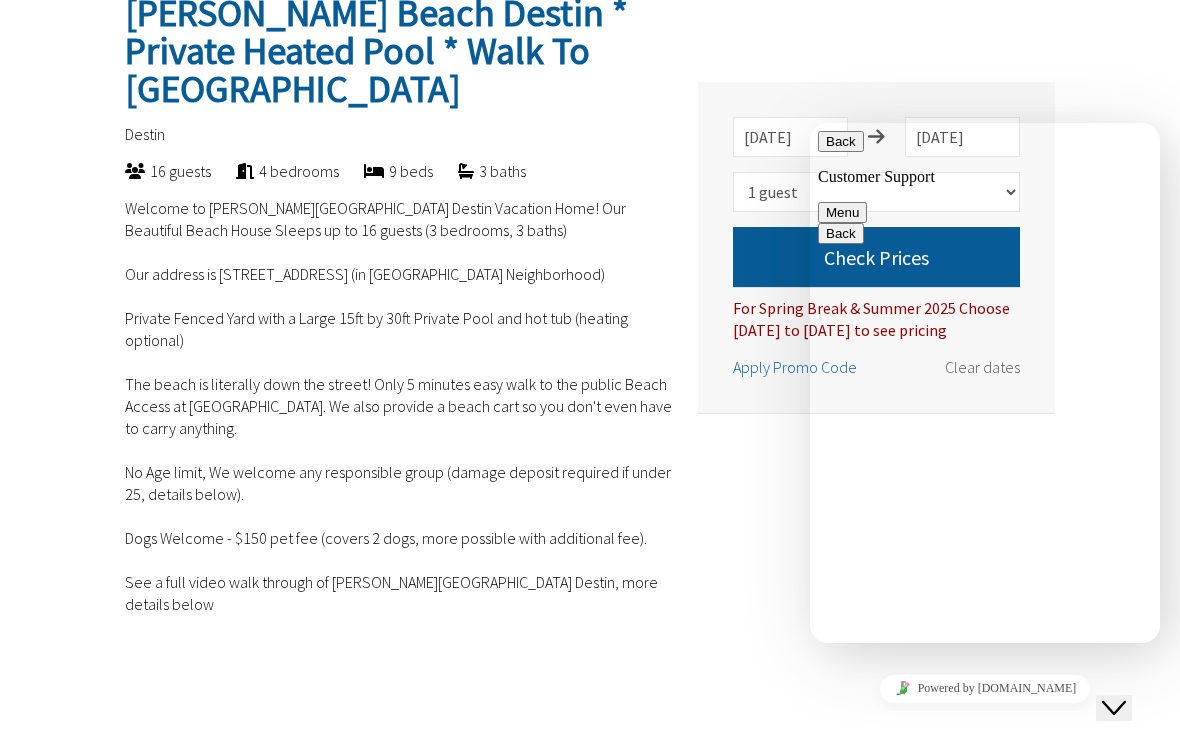 click on "Back" at bounding box center (841, 141) 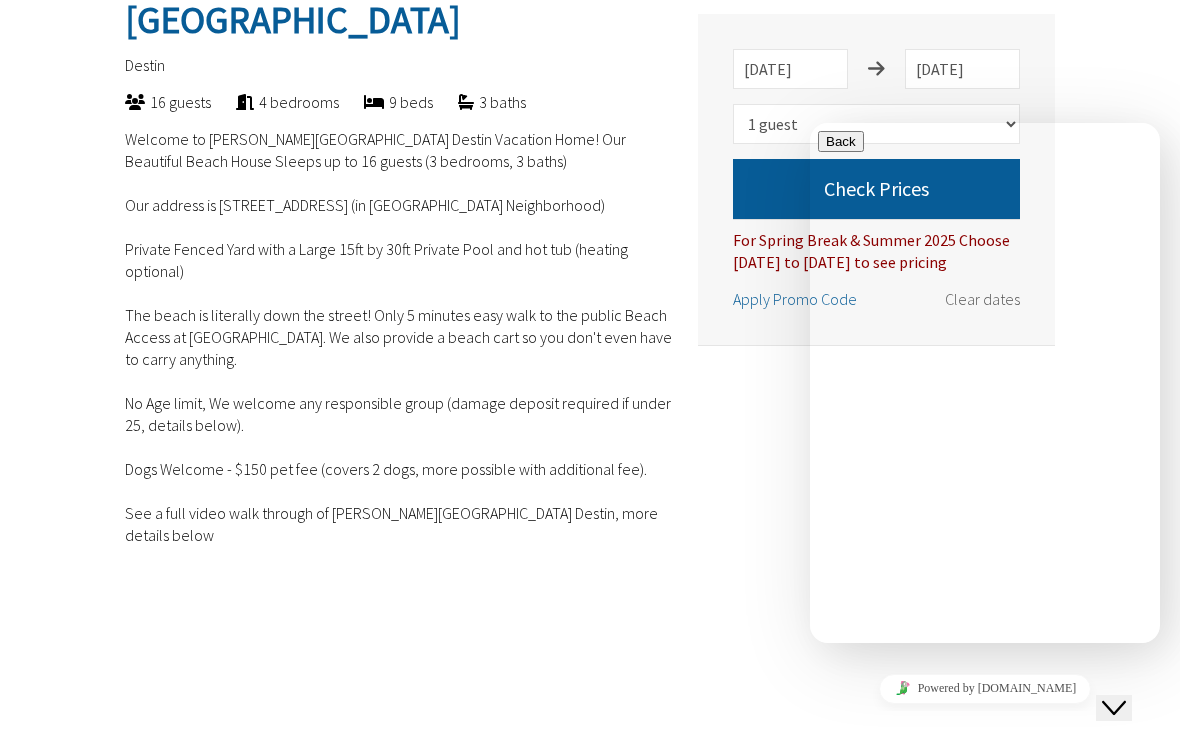 click on "[PERSON_NAME] Beach Destin * Private Heated Pool  * Walk To The Beach
Destin
16 guests
4 bedrooms
9 beds
3 baths
Welcome to [PERSON_NAME][GEOGRAPHIC_DATA] Destin Vacation Home! Our Beautiful Beach House Sleeps  up to 16 guests (3 bedrooms, 3 baths)
Our address is [STREET_ADDRESS] (in [GEOGRAPHIC_DATA] Neighborhood)
Private Fenced Yard with a Large 15ft by 30ft Private Pool and hot tub (heating optional)
The beach is literally down the street! Only 5 minutes easy walk to the public Beach Access at [GEOGRAPHIC_DATA]. We also provide a beach cart so you don't even have to carry anything.
No Age limit, We welcome any responsible group (damage deposit required if under 25, details below).
Dogs Welcome - $150 pet fee (covers 2 dogs, more possible with additional fee).
See a full video walk through of [PERSON_NAME][GEOGRAPHIC_DATA], more details below
Amenities
Ac" at bounding box center (590, 1835) 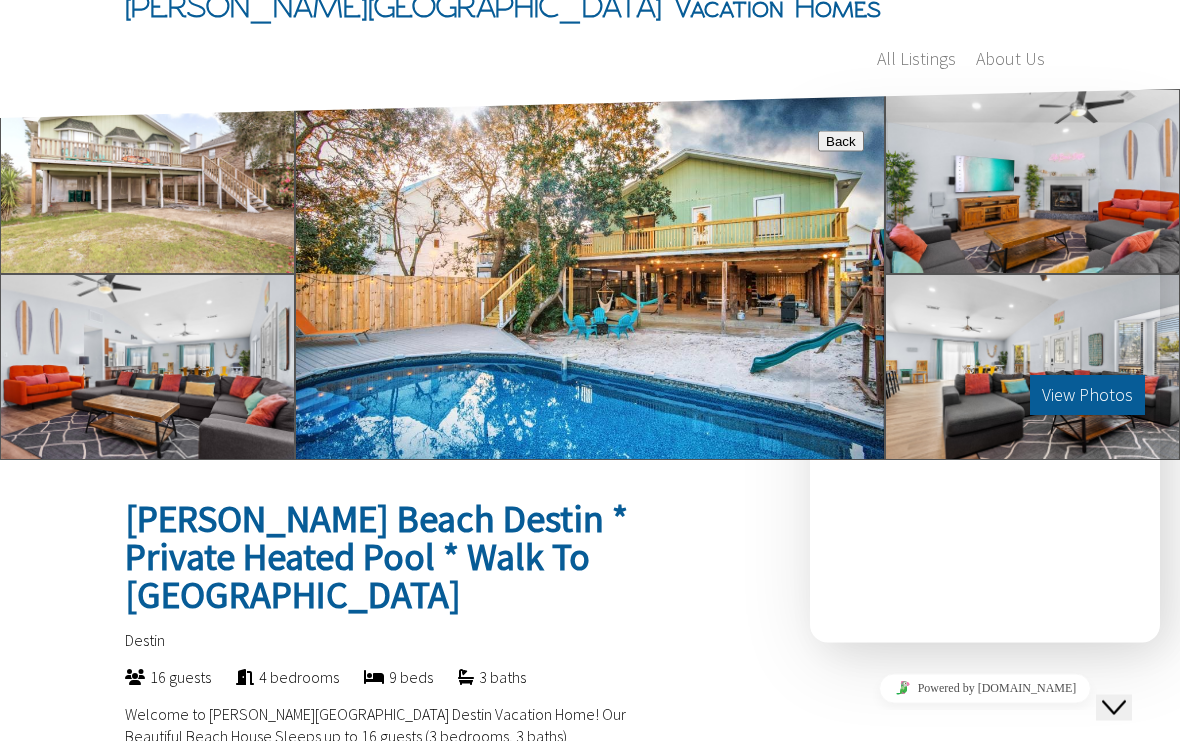 scroll, scrollTop: 12, scrollLeft: 0, axis: vertical 